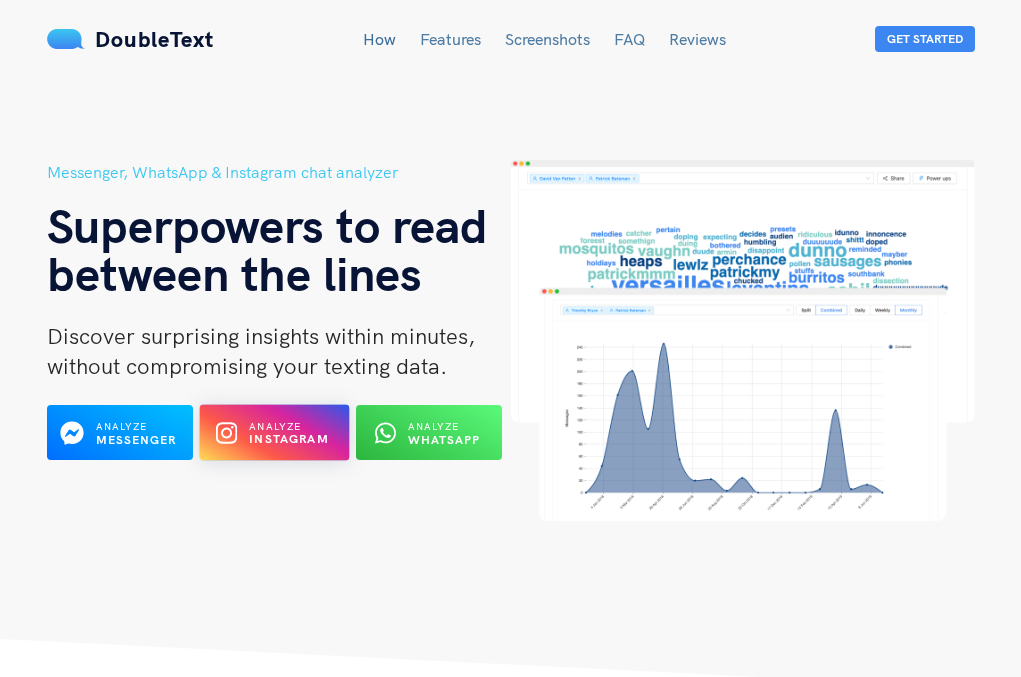 scroll, scrollTop: 0, scrollLeft: 0, axis: both 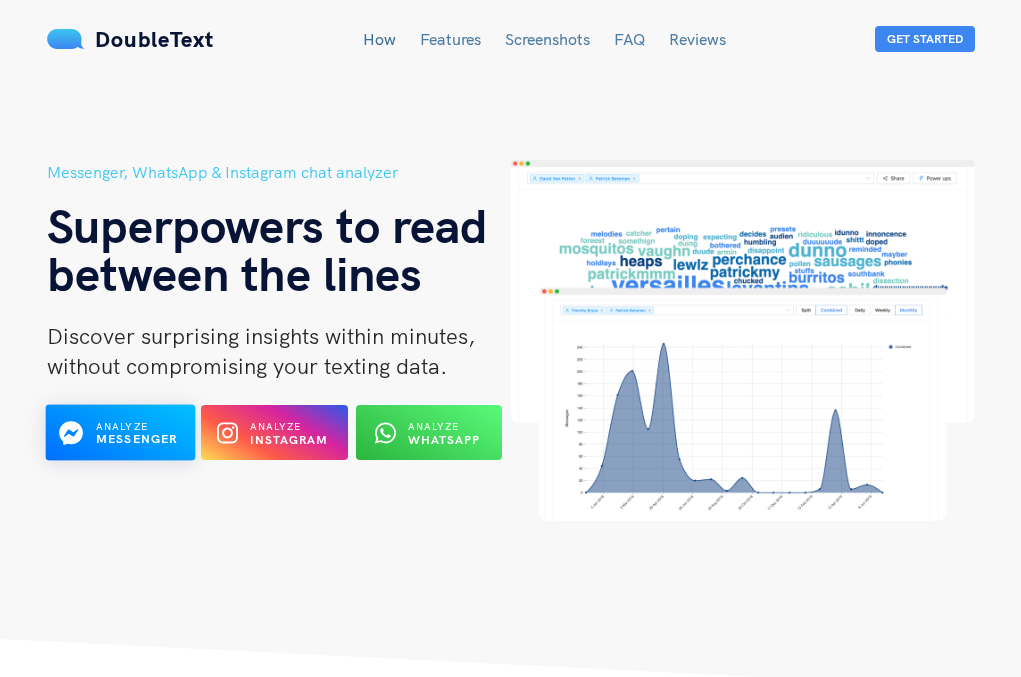 click on "Messenger" at bounding box center (136, 439) 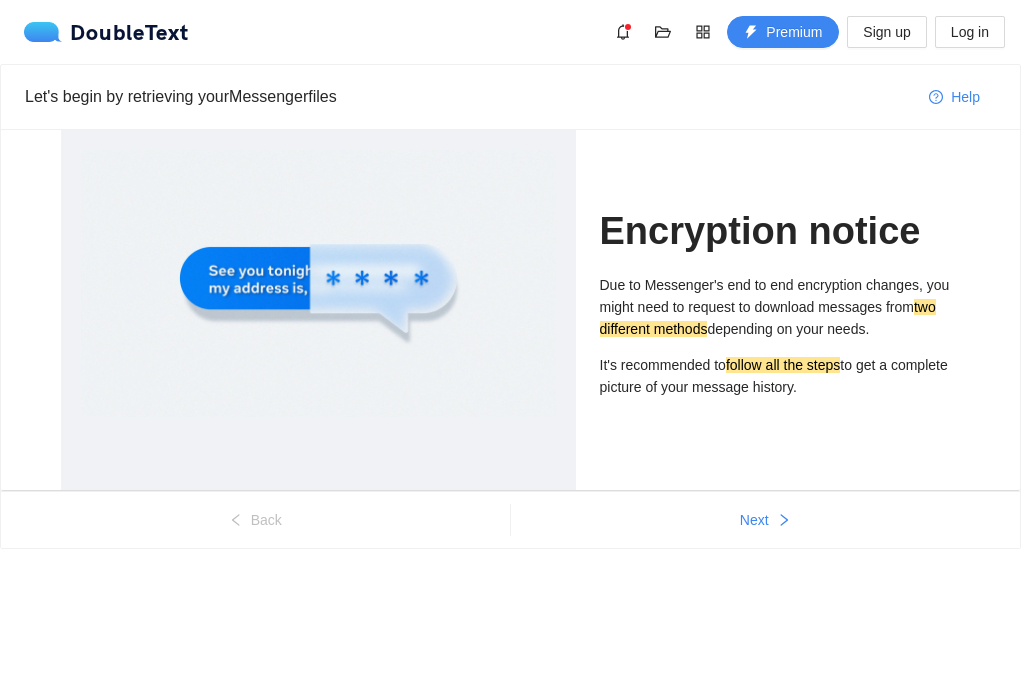 scroll, scrollTop: 0, scrollLeft: 0, axis: both 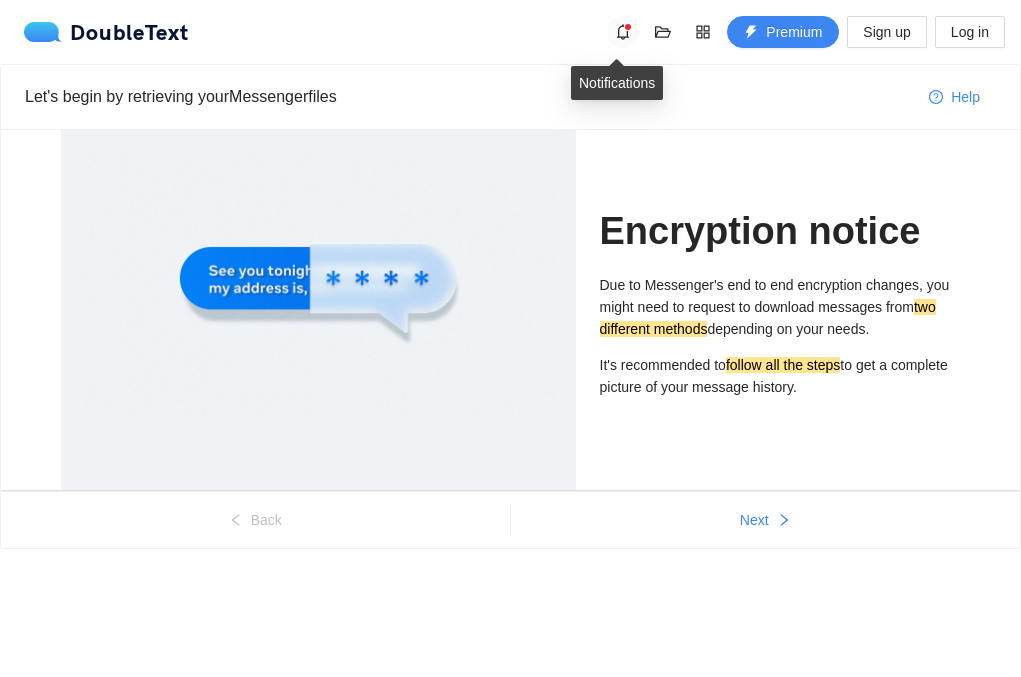 click 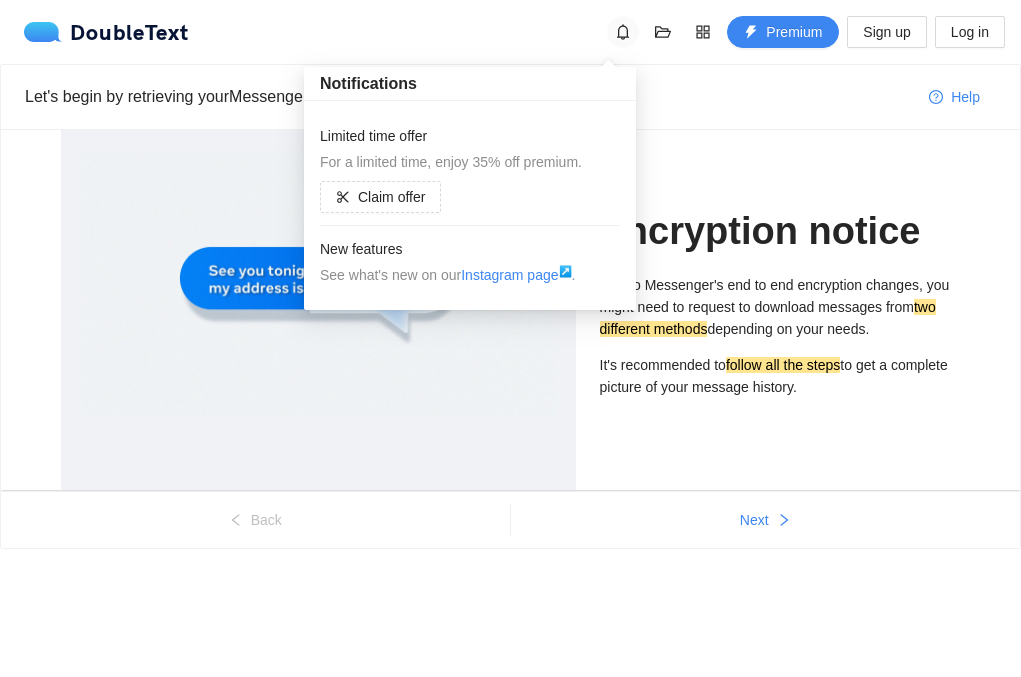 click 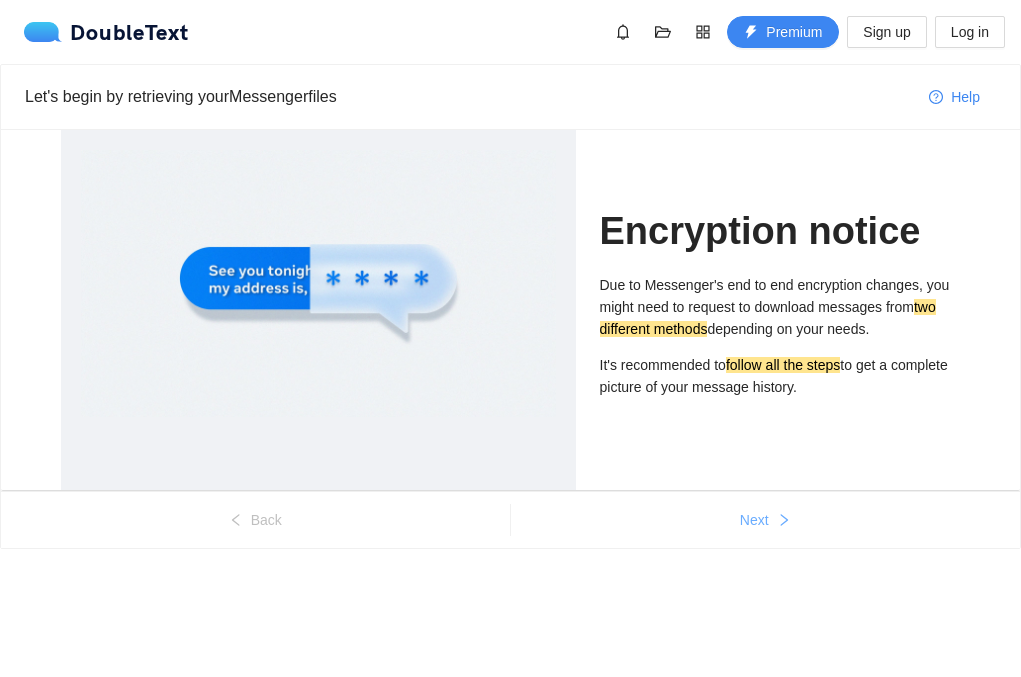 click on "Next" at bounding box center [766, 520] 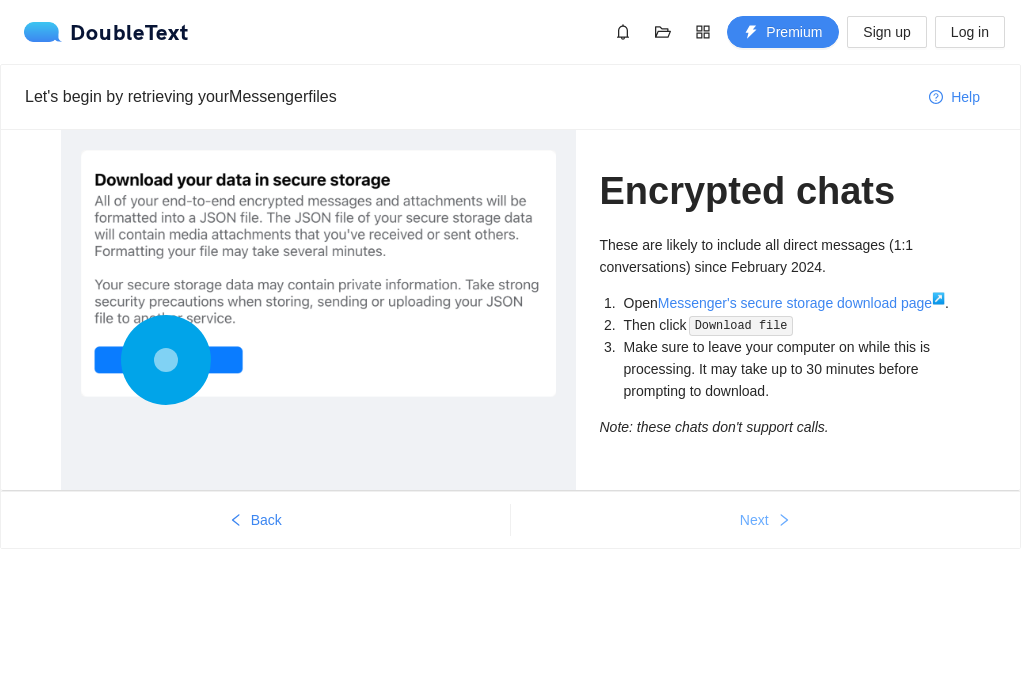click on "Next" at bounding box center [766, 520] 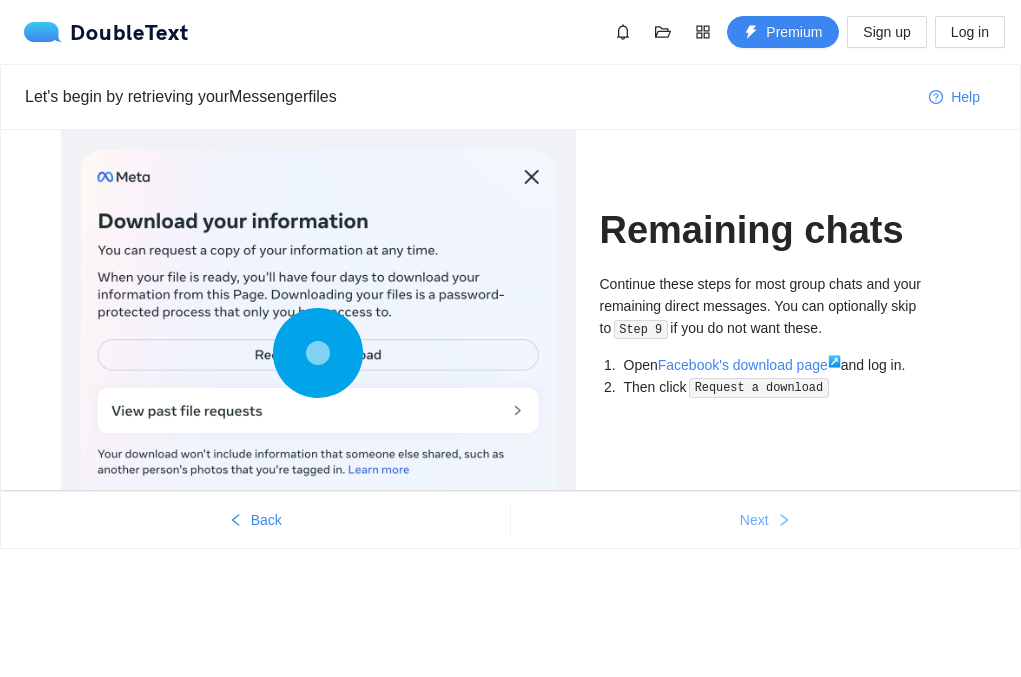 click on "Next" at bounding box center (766, 520) 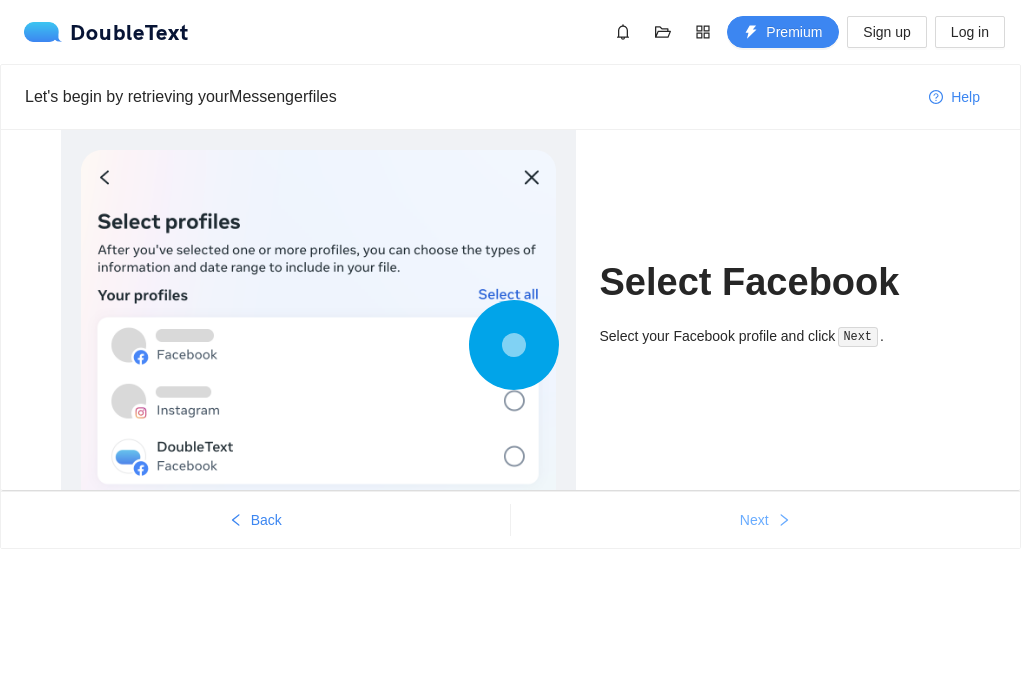 click on "Next" at bounding box center [766, 520] 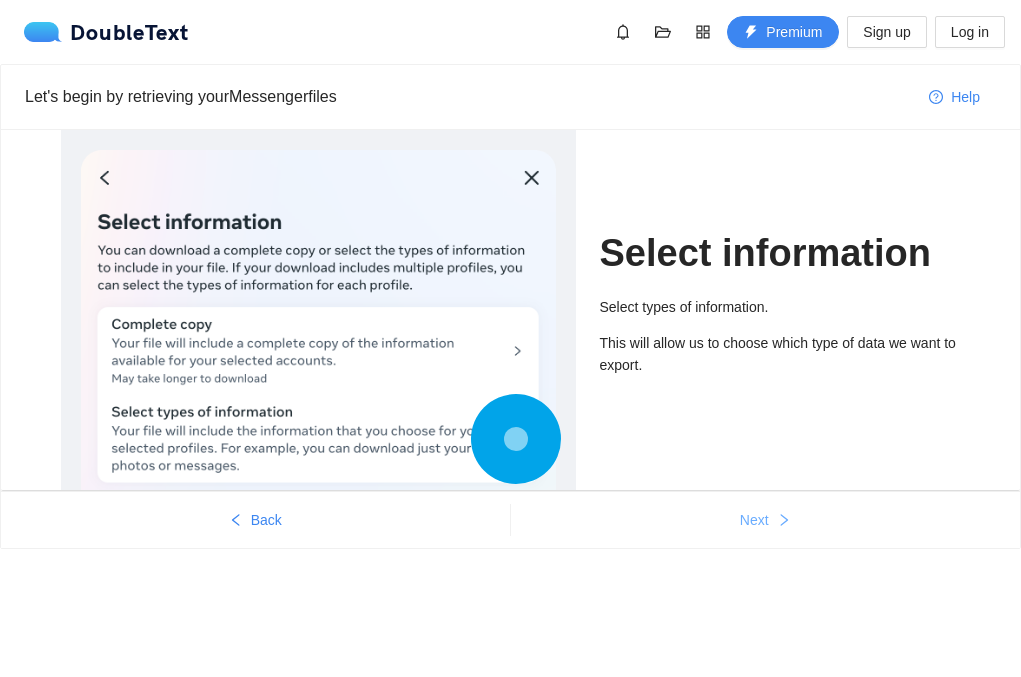 click on "Next" at bounding box center [766, 520] 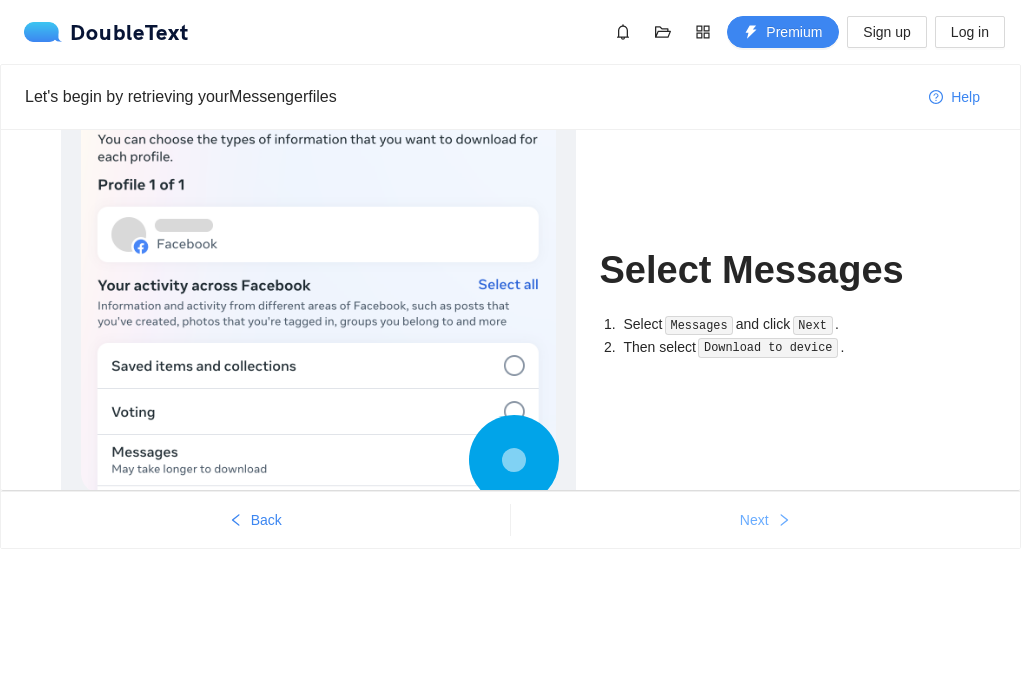 click on "Next" at bounding box center (766, 520) 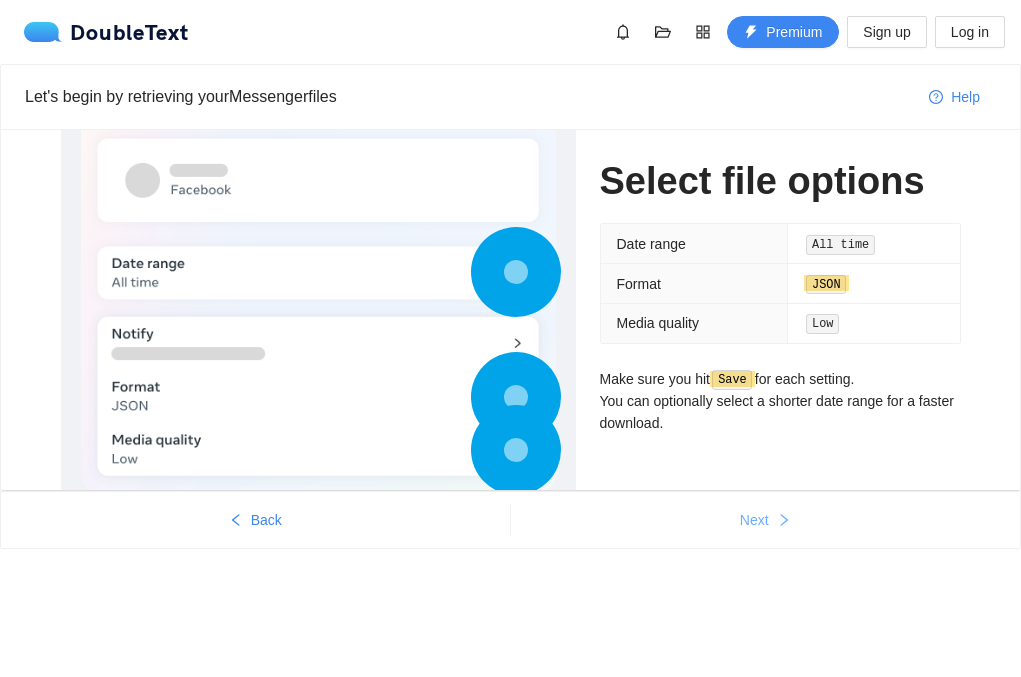 click on "Next" at bounding box center (766, 520) 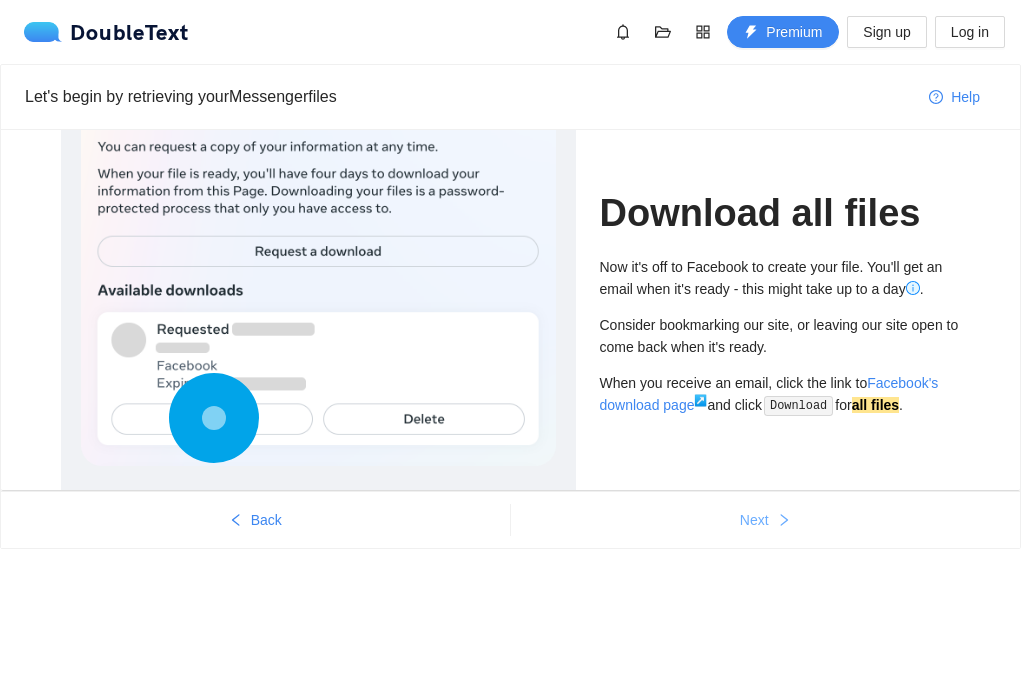 click on "Next" at bounding box center (766, 520) 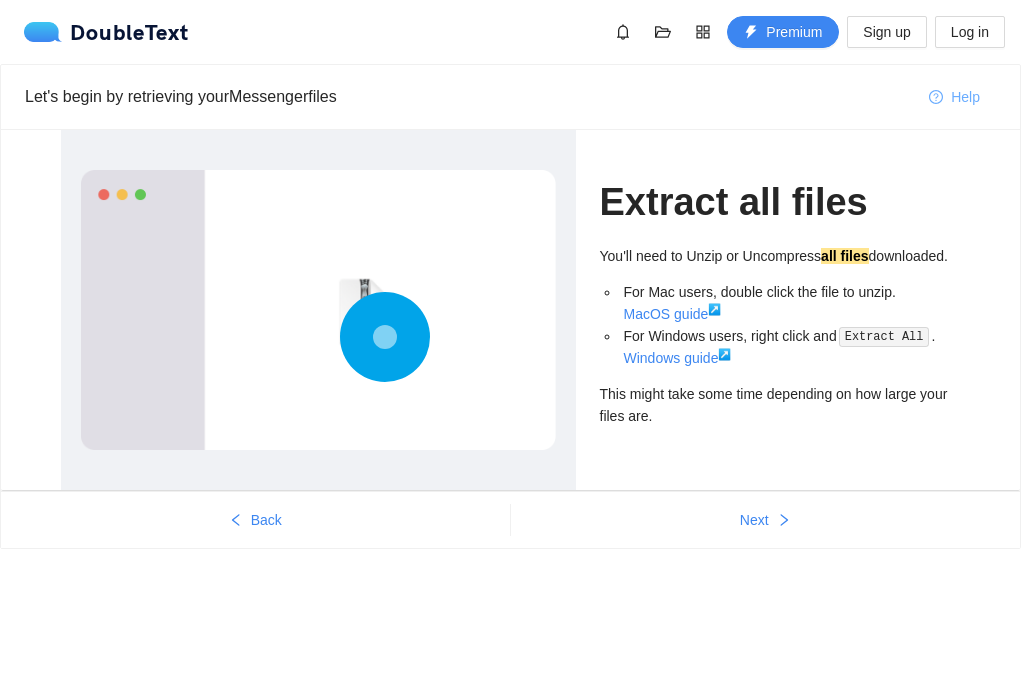 click on "Help" at bounding box center [954, 97] 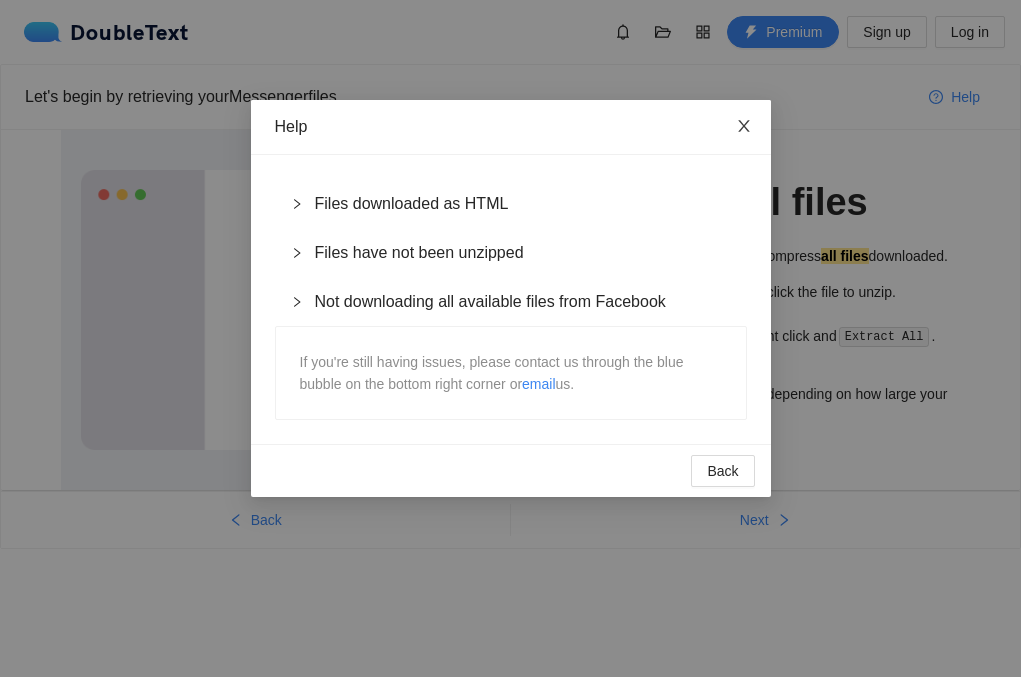 click at bounding box center (744, 127) 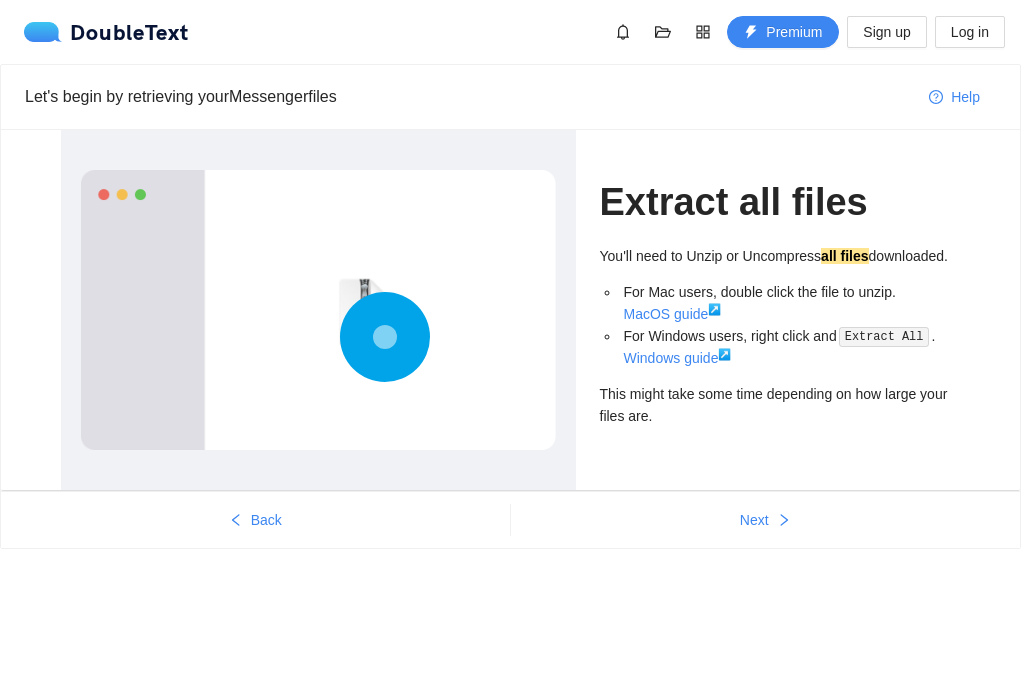 click on "Back Next" at bounding box center [510, 519] 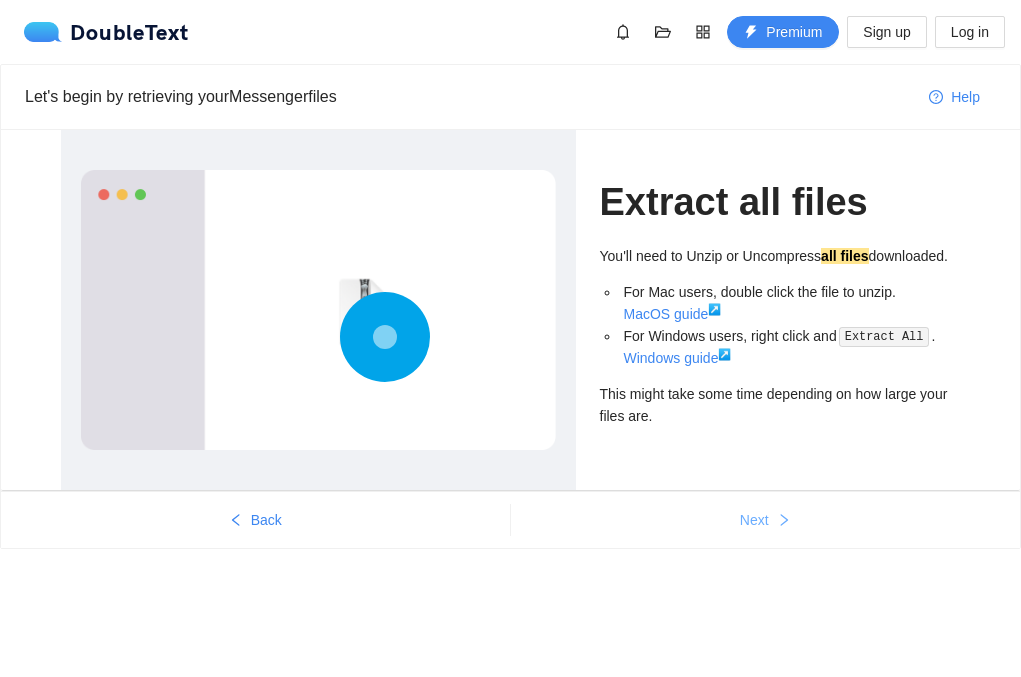 click on "Next" at bounding box center [766, 520] 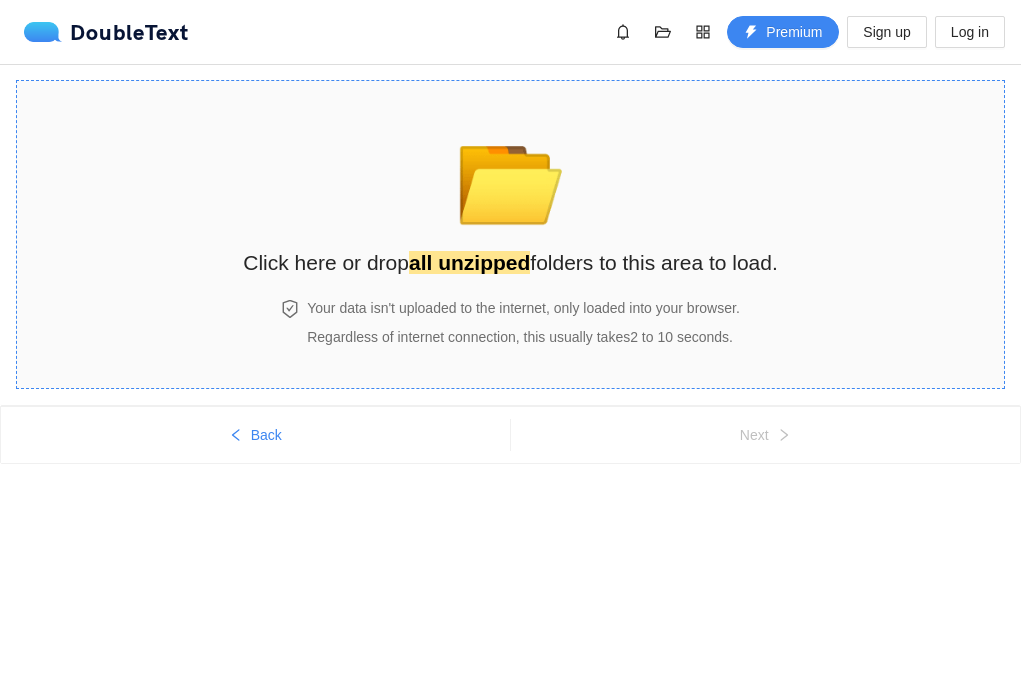 click on "📂 Click here or drop  all unzipped  folders to this area to load." at bounding box center (510, 195) 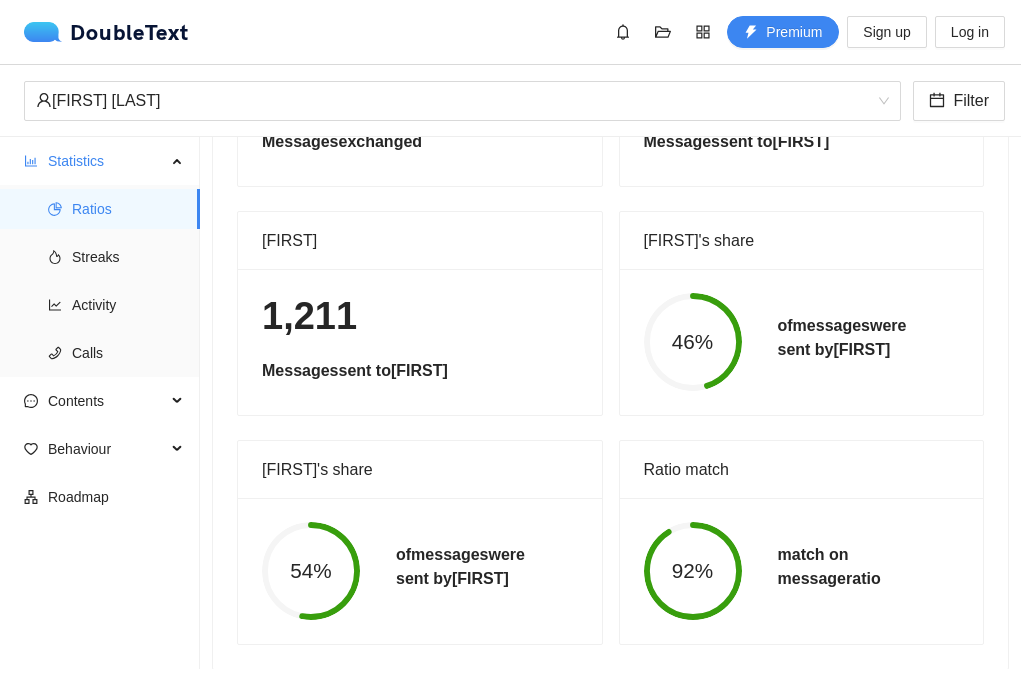 scroll, scrollTop: 284, scrollLeft: 0, axis: vertical 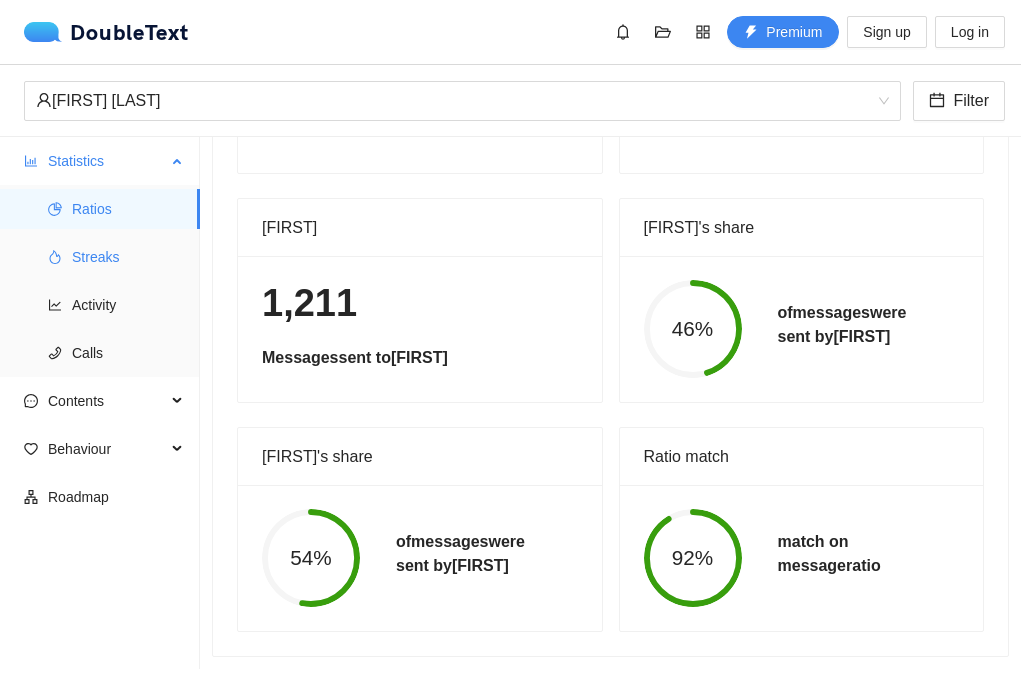 click on "Streaks" at bounding box center (128, 257) 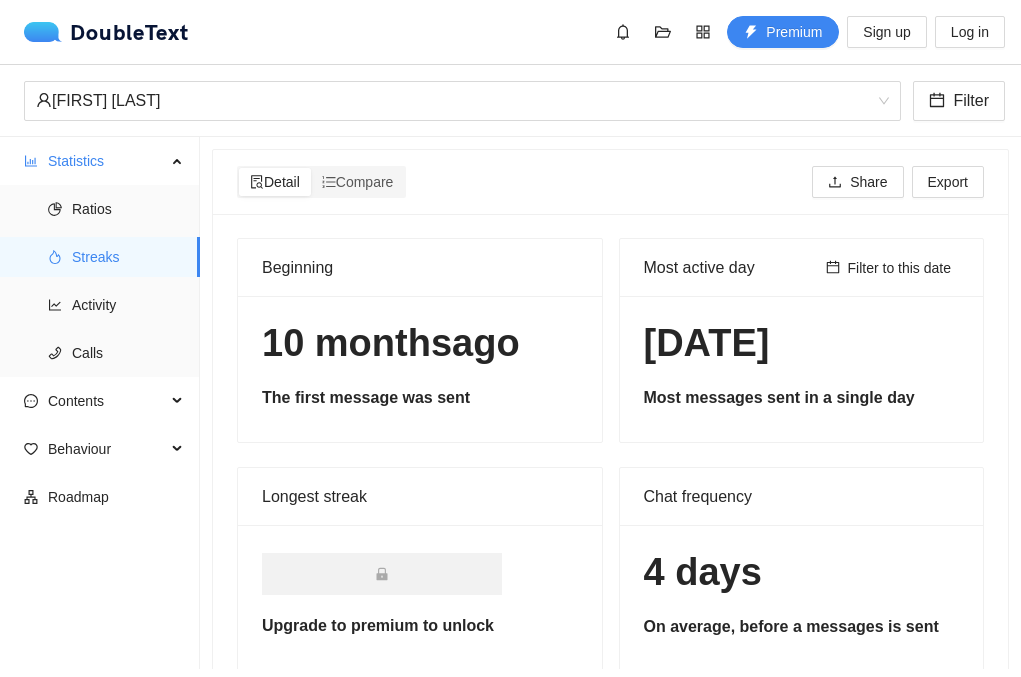 scroll, scrollTop: 269, scrollLeft: 0, axis: vertical 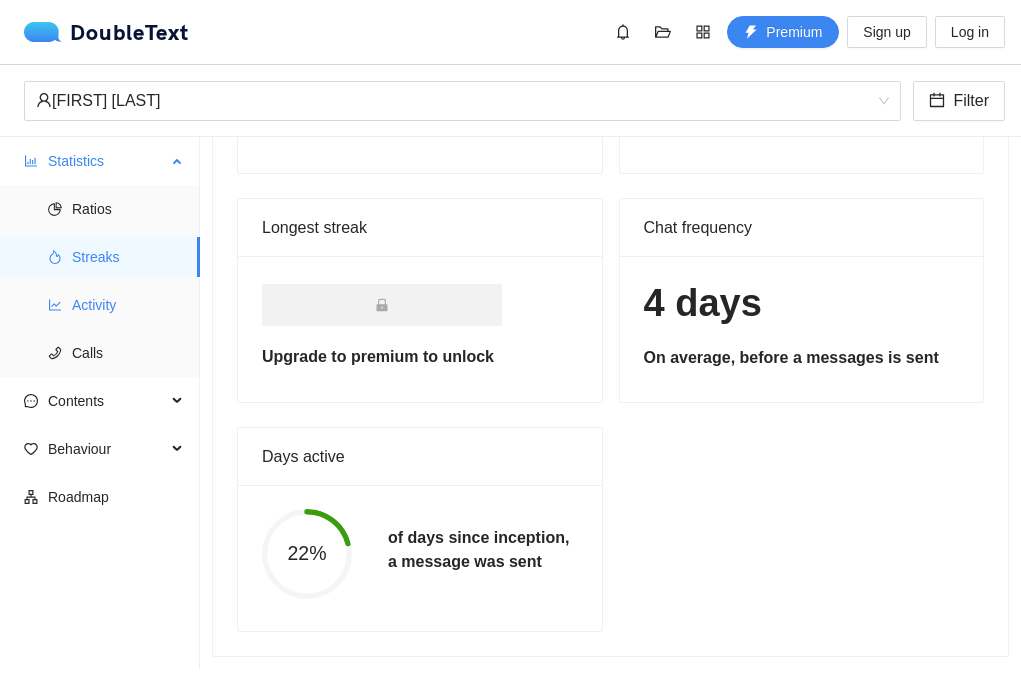 click on "Activity" at bounding box center (128, 305) 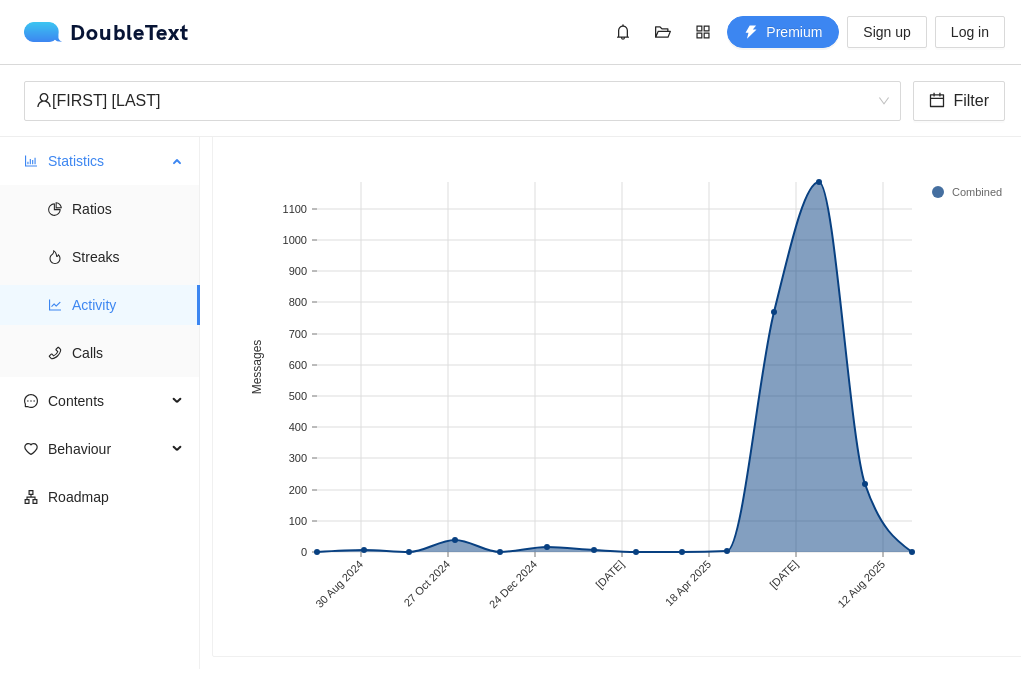 scroll, scrollTop: 202, scrollLeft: 0, axis: vertical 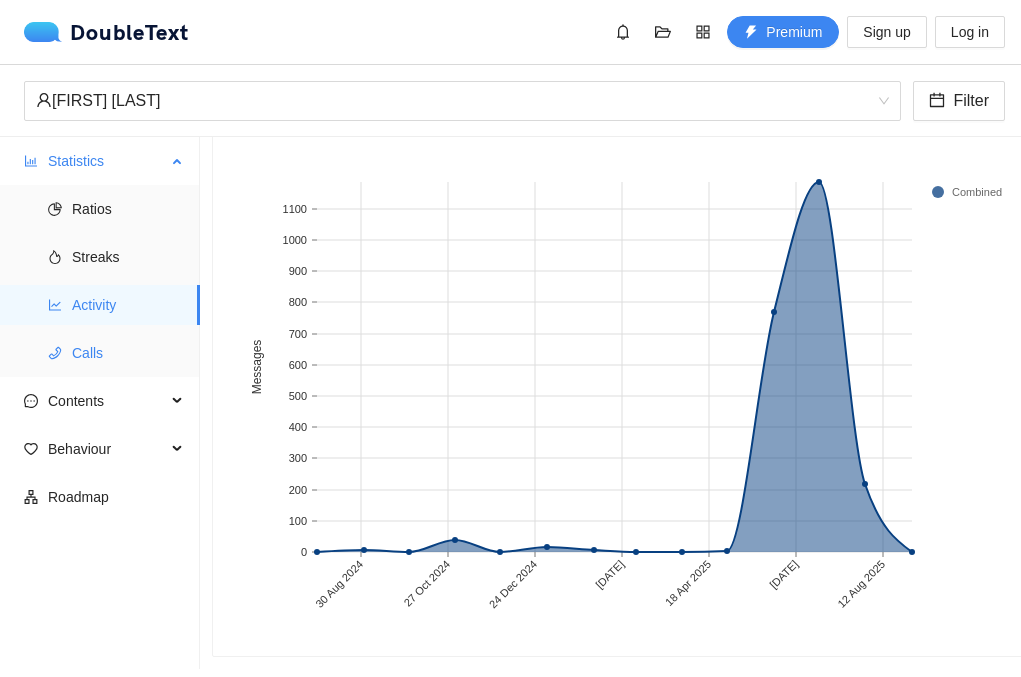 click on "Calls" at bounding box center (128, 353) 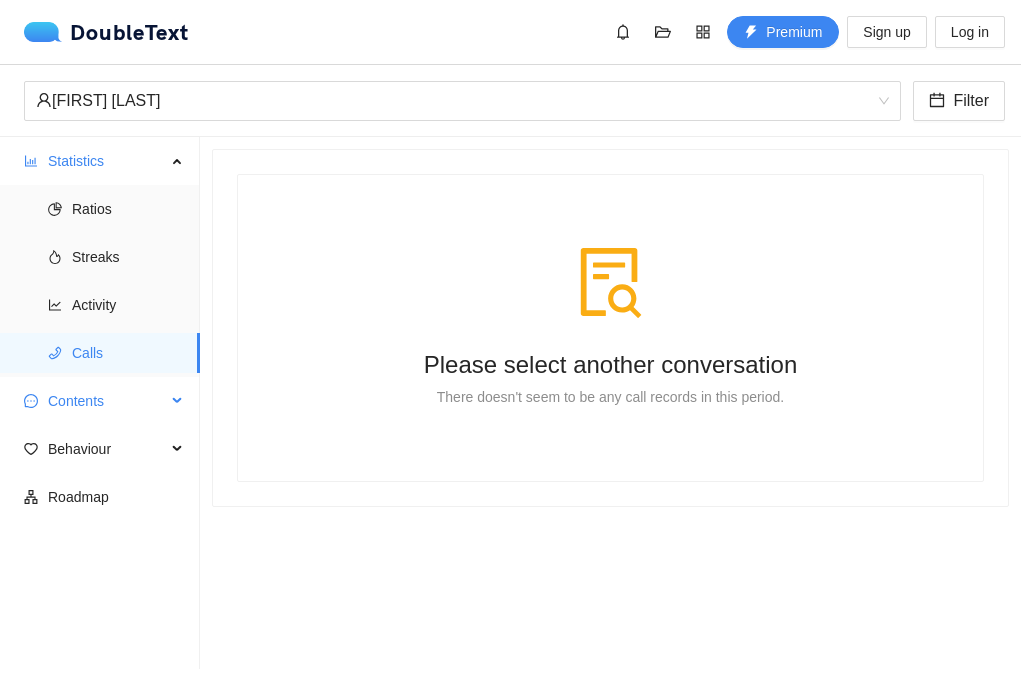 click on "Contents" at bounding box center (107, 401) 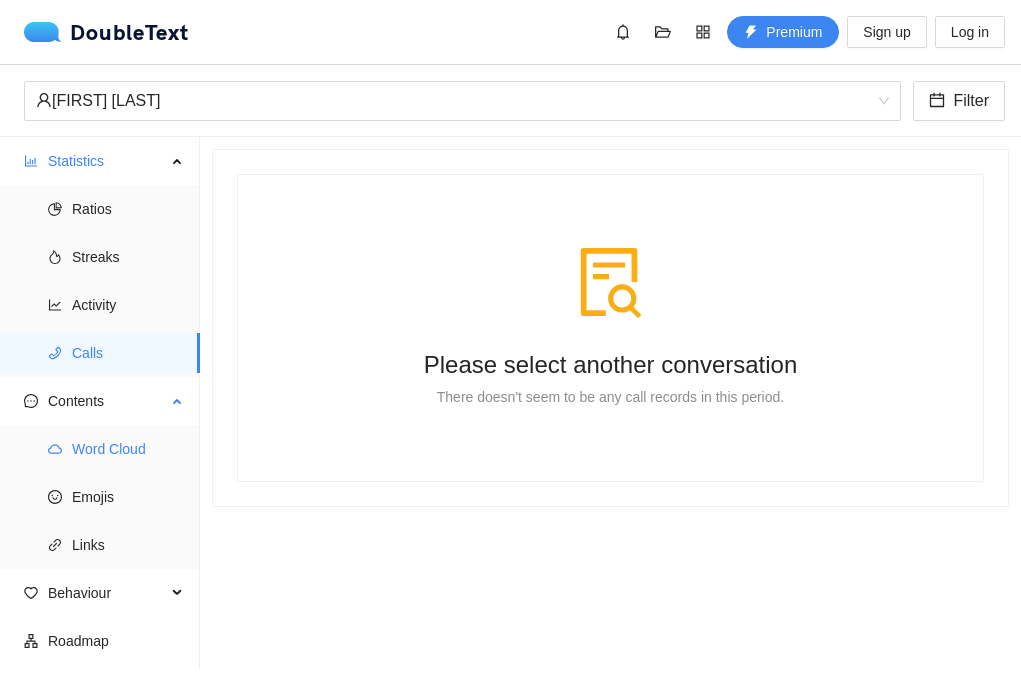 click on "Word Cloud" at bounding box center (128, 449) 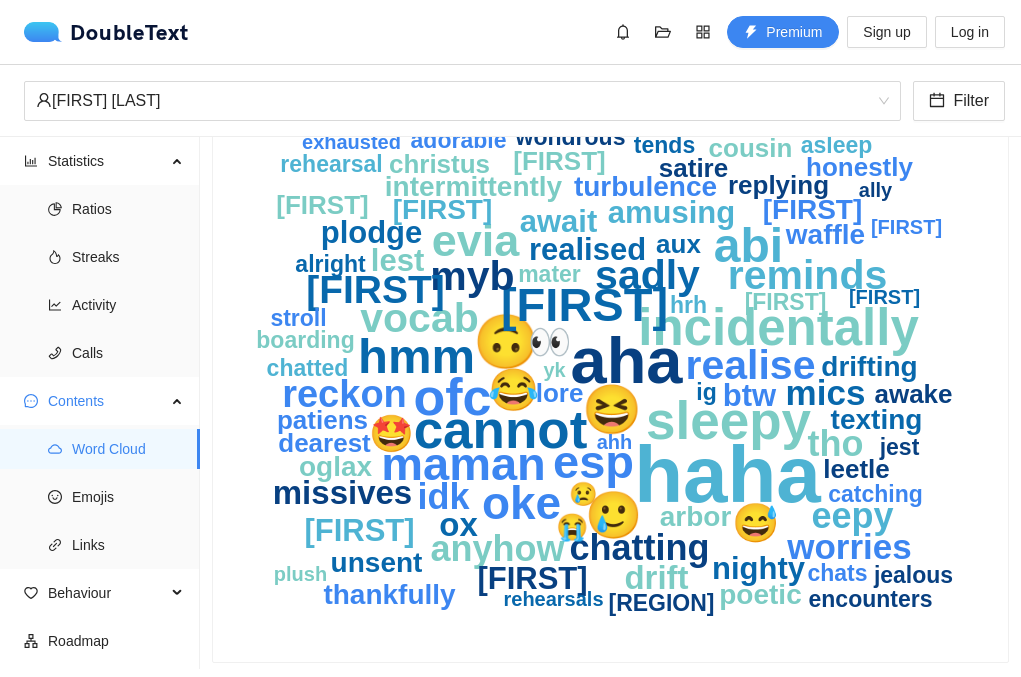 scroll, scrollTop: 126, scrollLeft: 0, axis: vertical 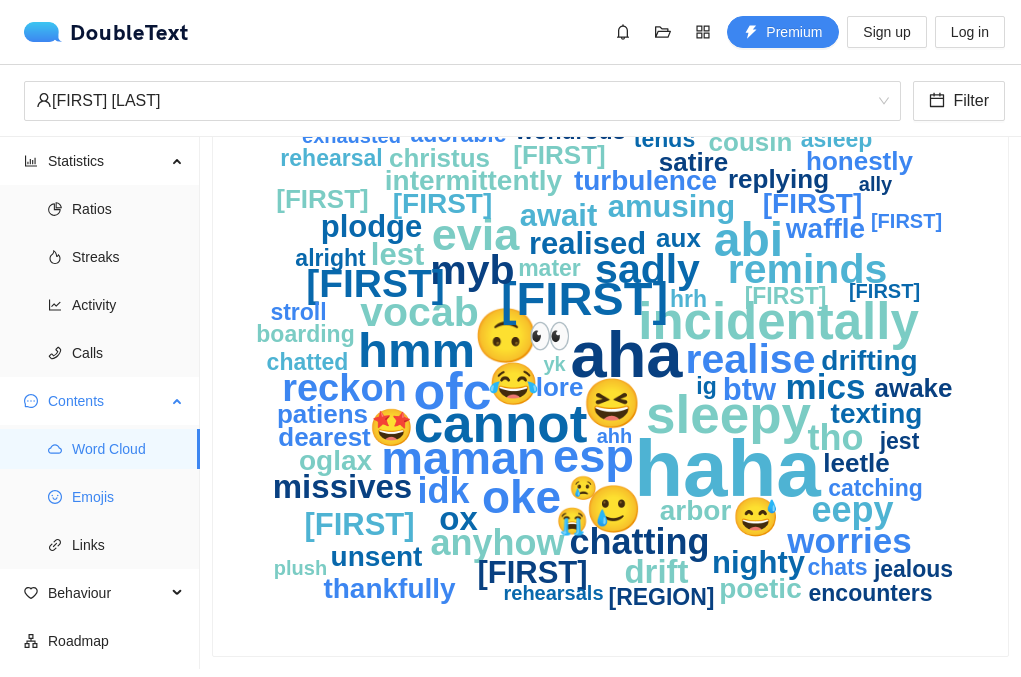 click on "Emojis" at bounding box center [128, 497] 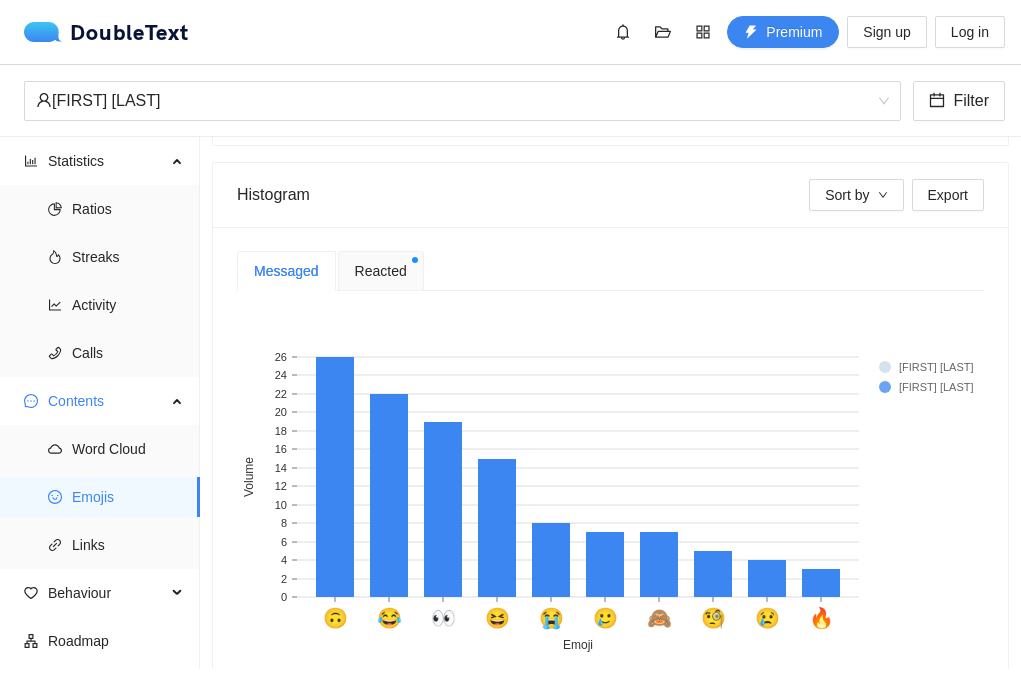 scroll, scrollTop: 434, scrollLeft: 0, axis: vertical 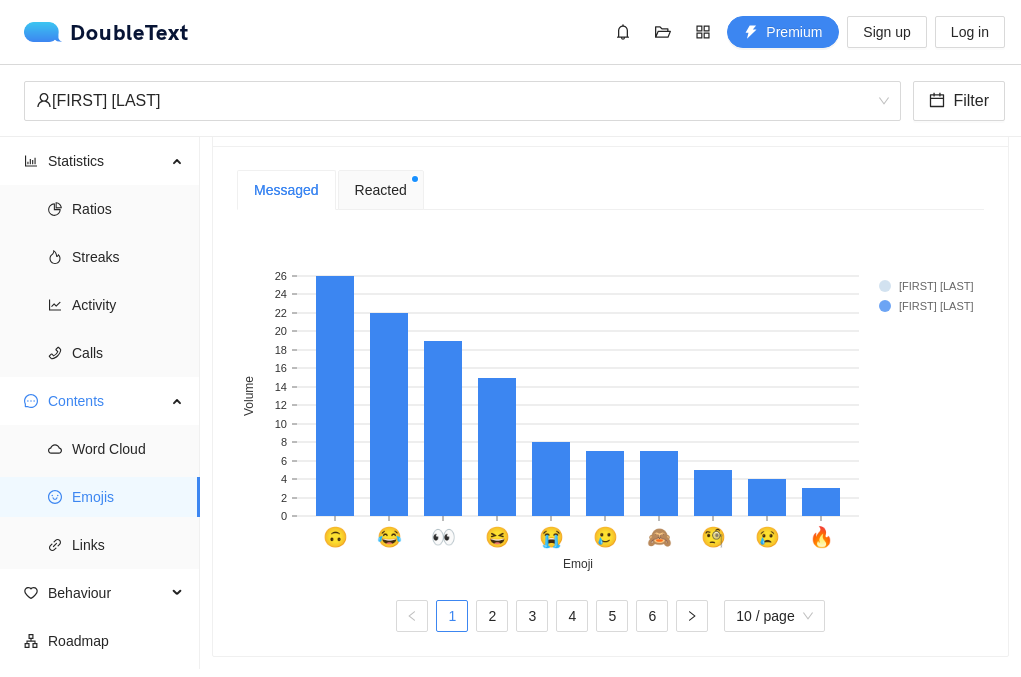 click on "Reacted" at bounding box center [381, 190] 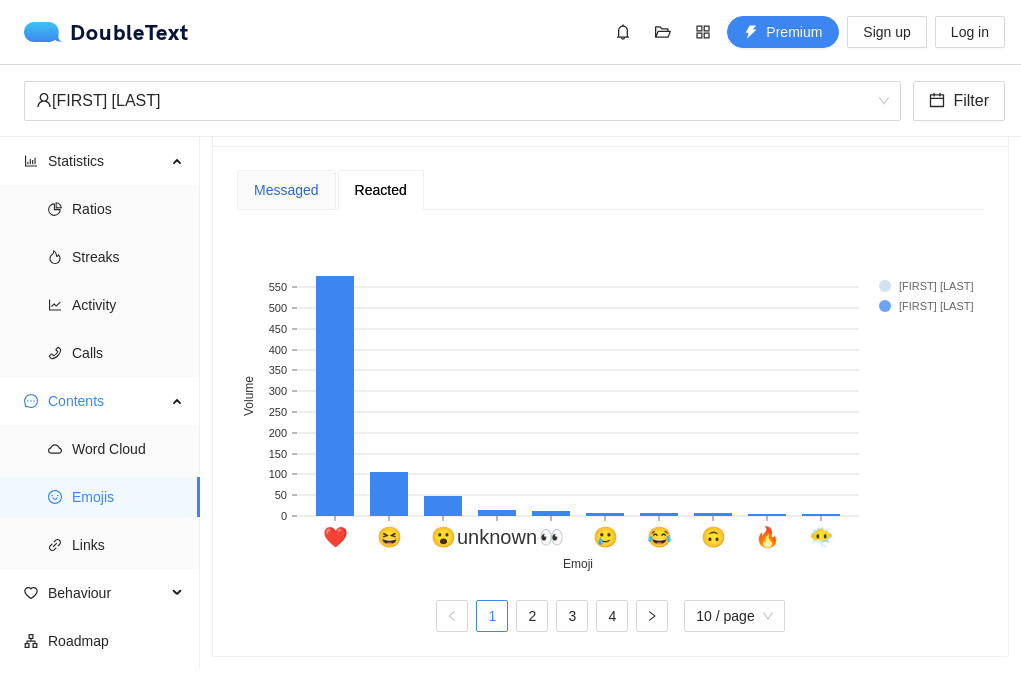 click on "Messaged" at bounding box center (286, 190) 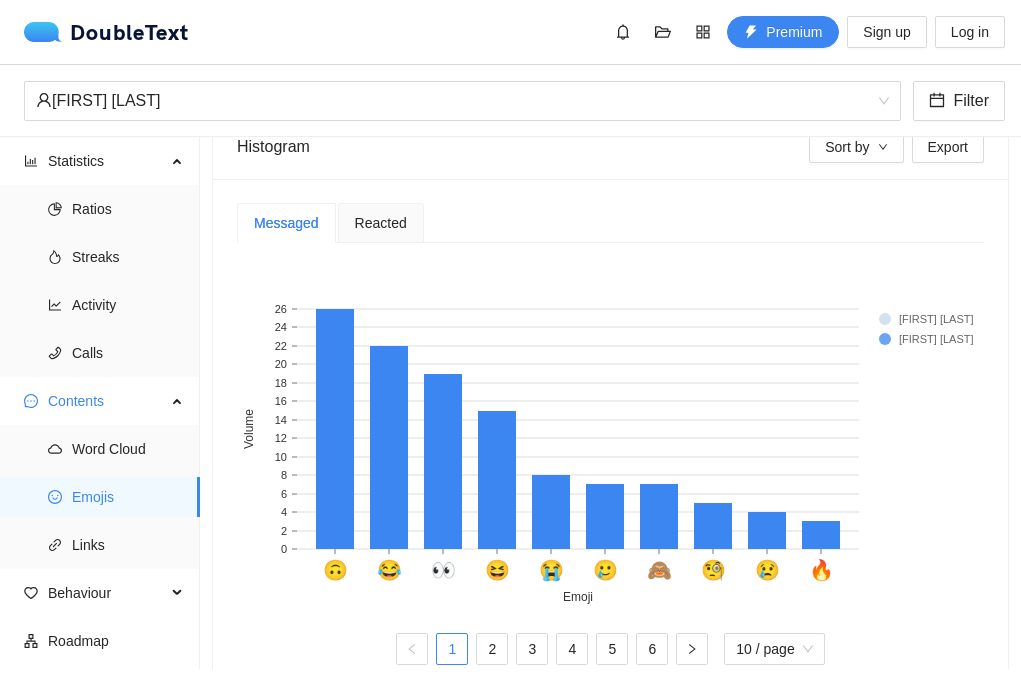 scroll, scrollTop: 434, scrollLeft: 0, axis: vertical 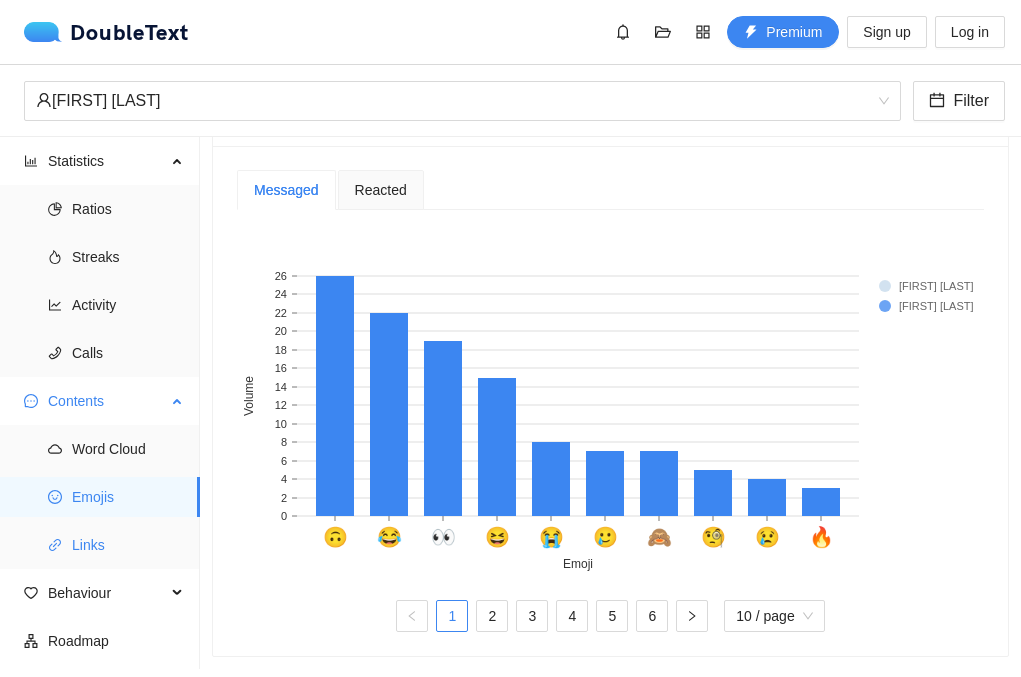 click on "Links" at bounding box center [128, 545] 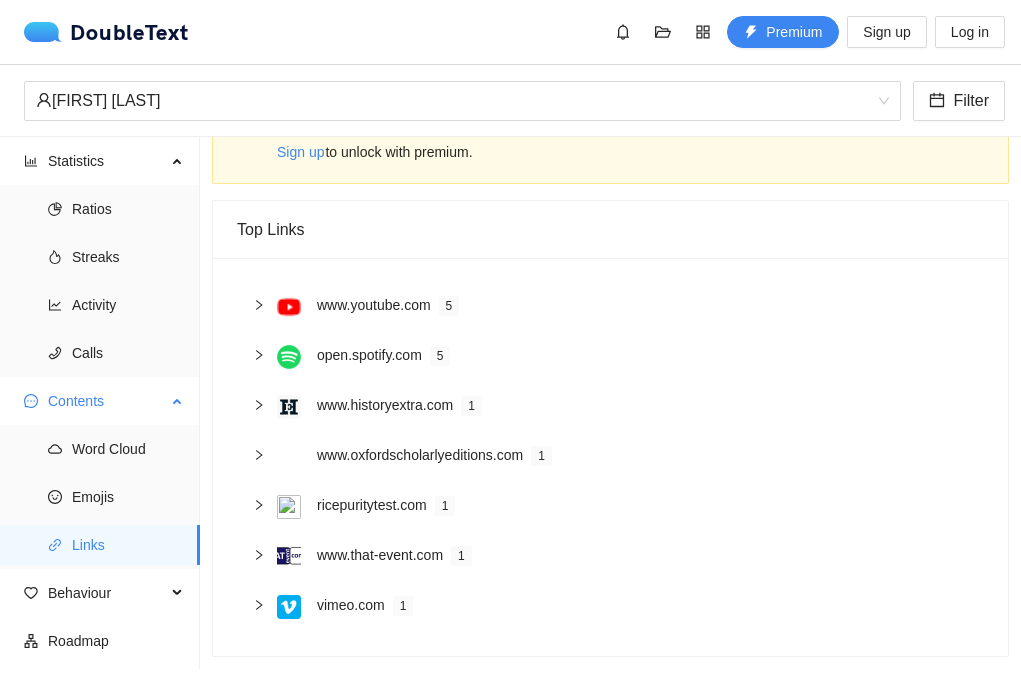 scroll, scrollTop: 58, scrollLeft: 0, axis: vertical 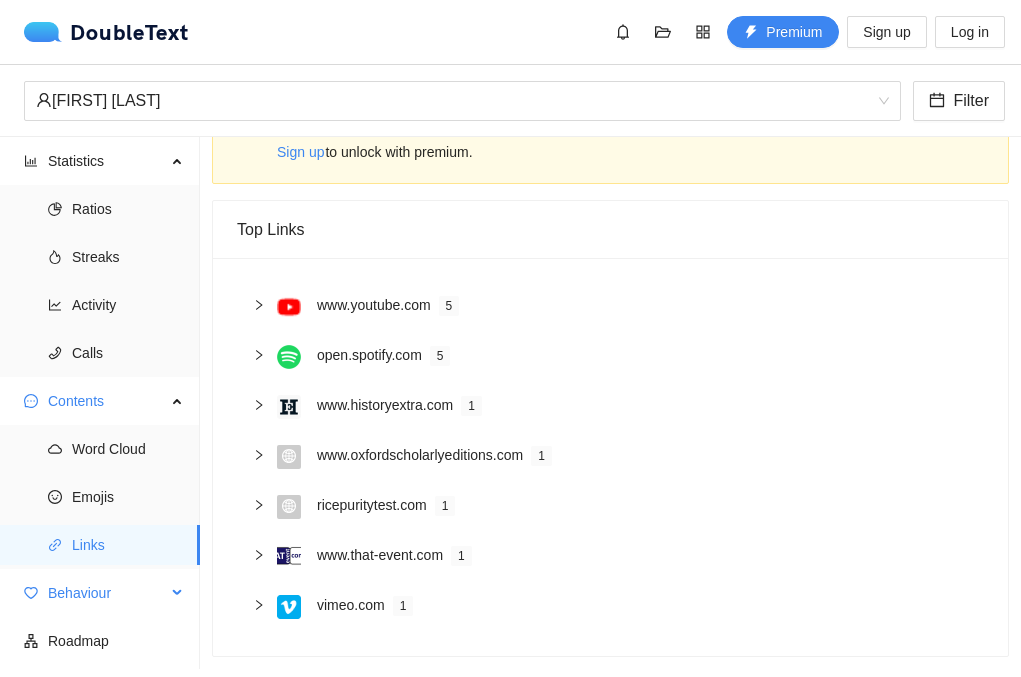 click on "Behaviour" at bounding box center [107, 593] 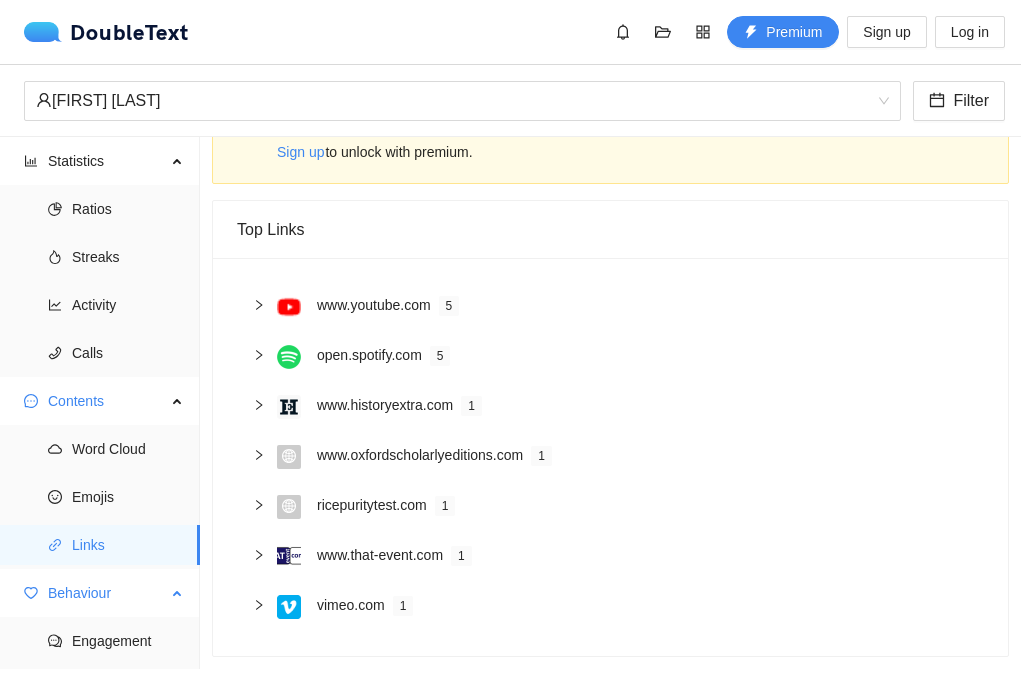 scroll, scrollTop: 136, scrollLeft: 0, axis: vertical 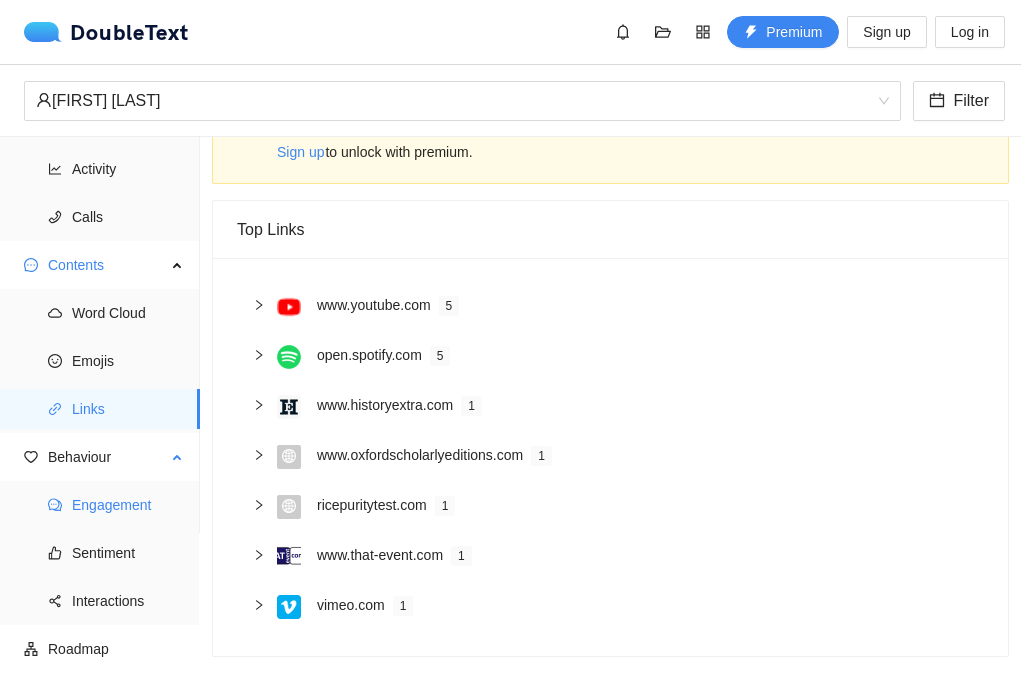 click on "Engagement" at bounding box center (128, 505) 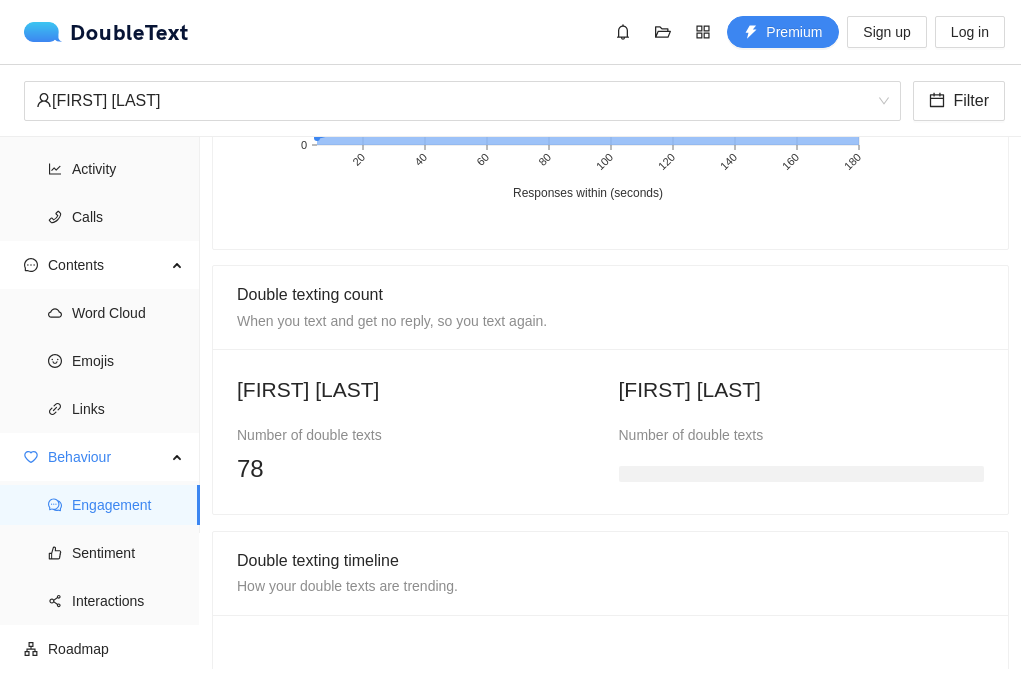 scroll, scrollTop: 1781, scrollLeft: 0, axis: vertical 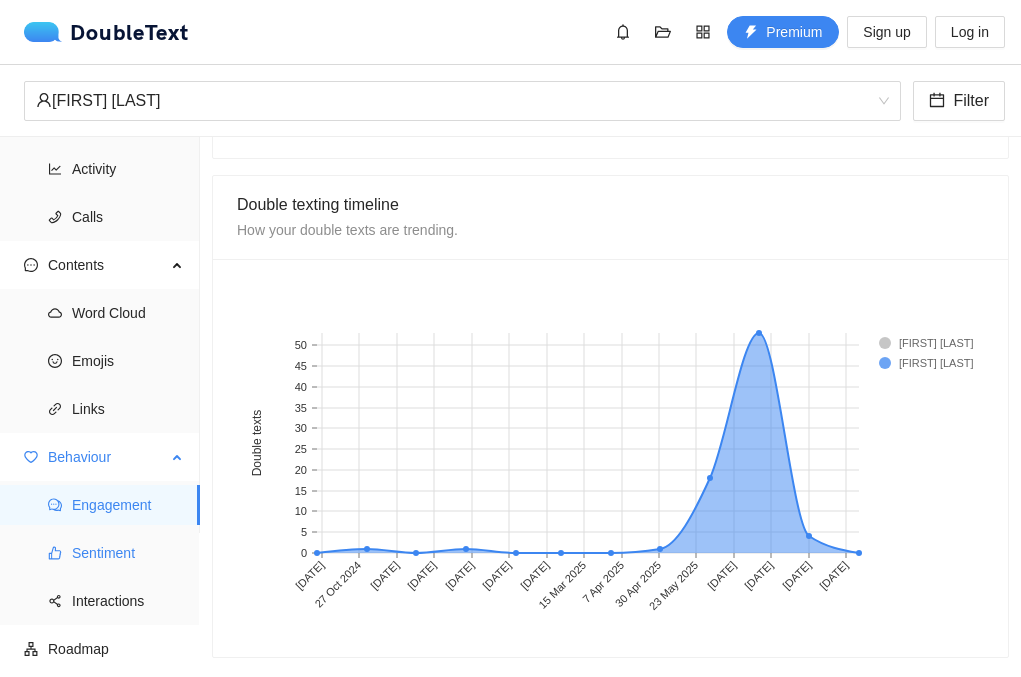 click on "Sentiment" at bounding box center [128, 553] 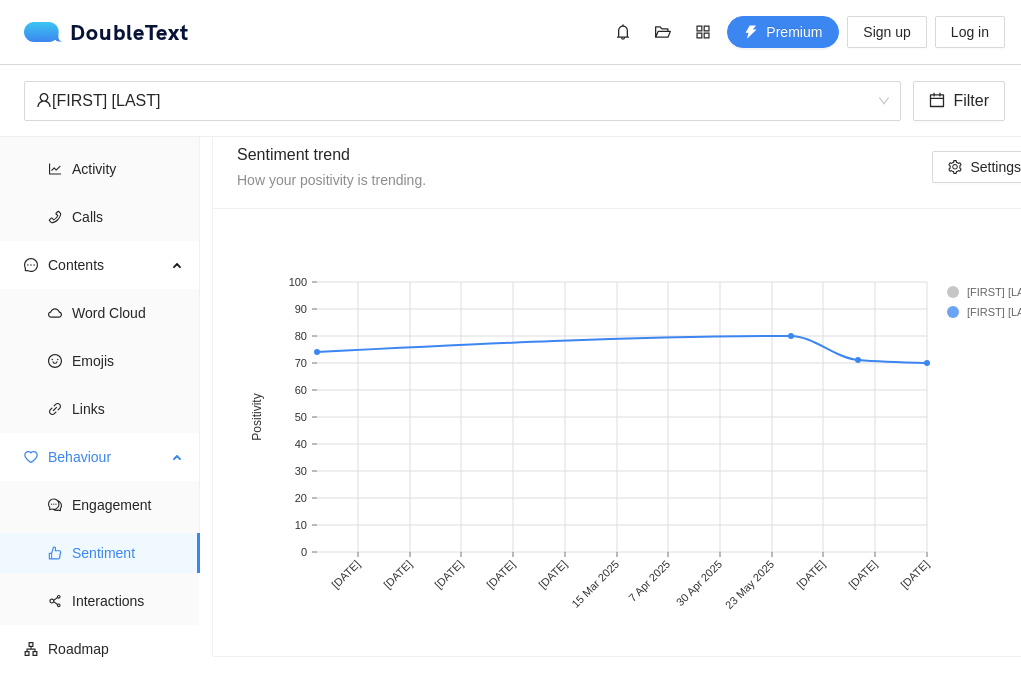 scroll, scrollTop: 1117, scrollLeft: 0, axis: vertical 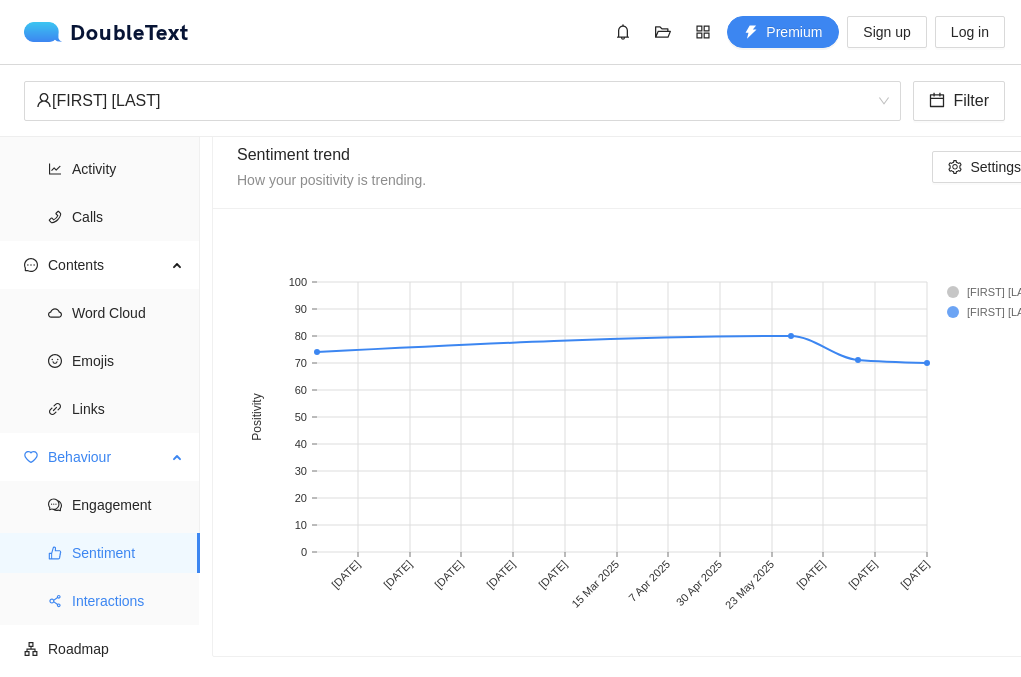 click on "Interactions" at bounding box center (128, 601) 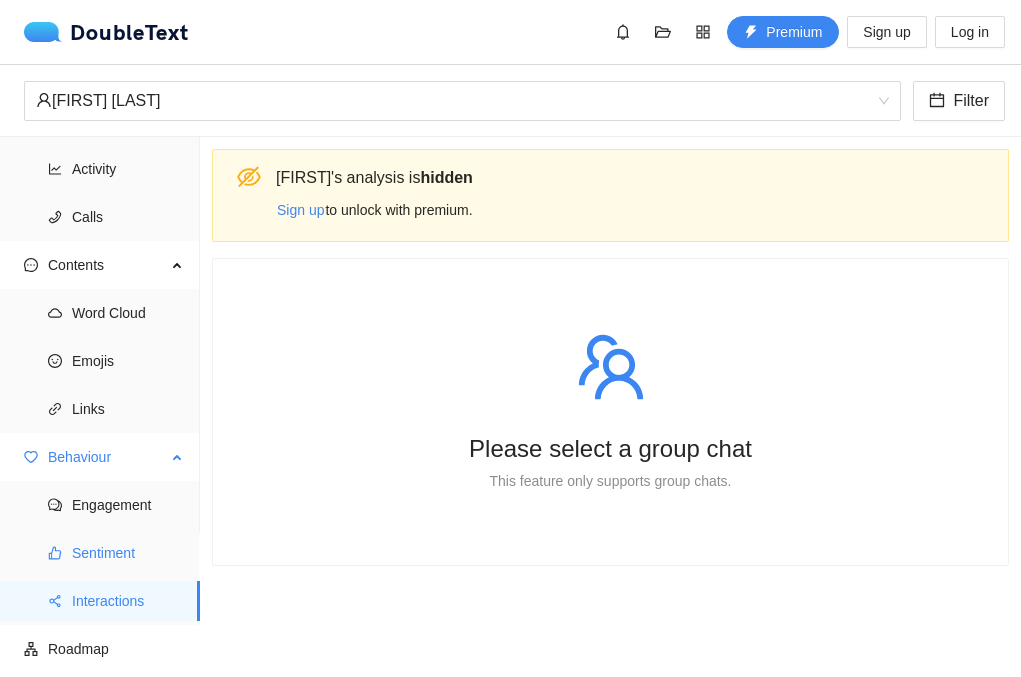 click on "Sentiment" at bounding box center [128, 553] 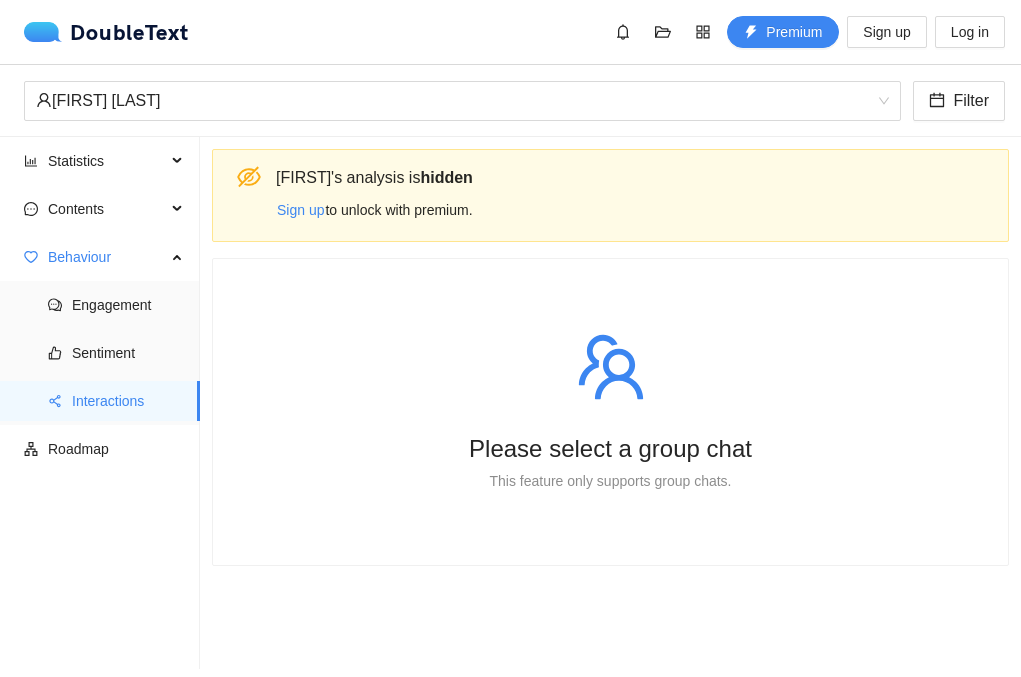 scroll, scrollTop: 0, scrollLeft: 0, axis: both 